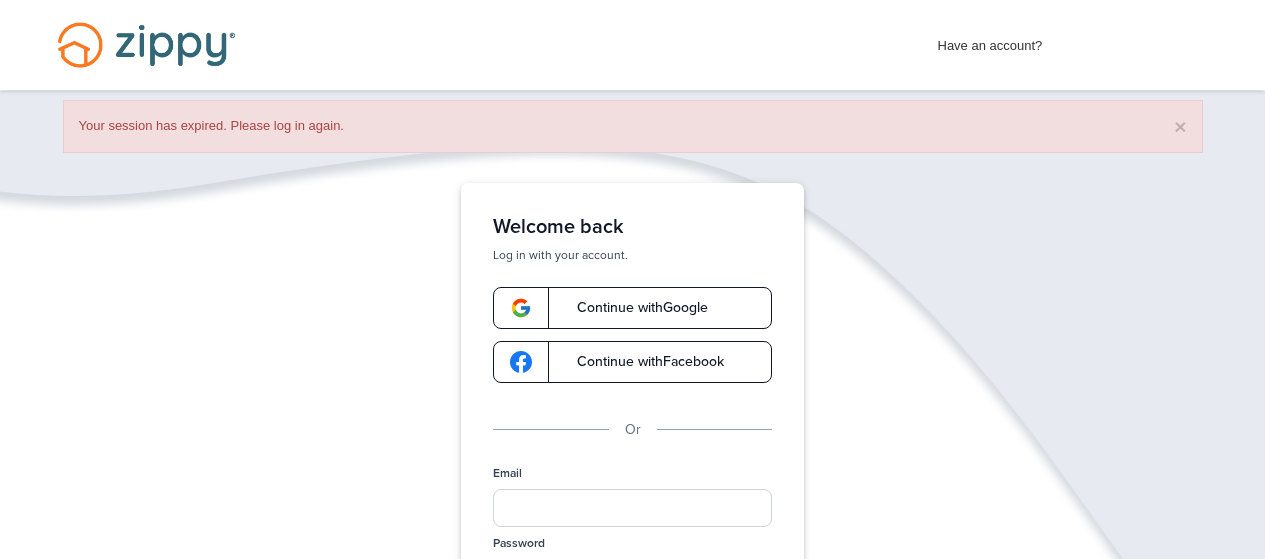 scroll, scrollTop: 0, scrollLeft: 0, axis: both 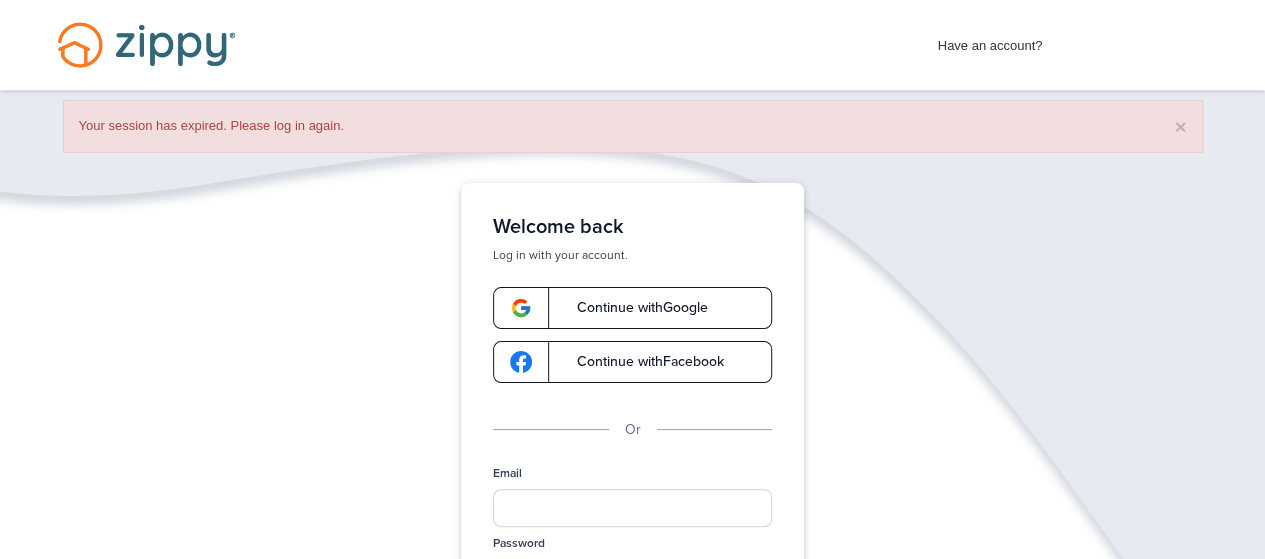 click on "Continue with  Google" at bounding box center (632, 308) 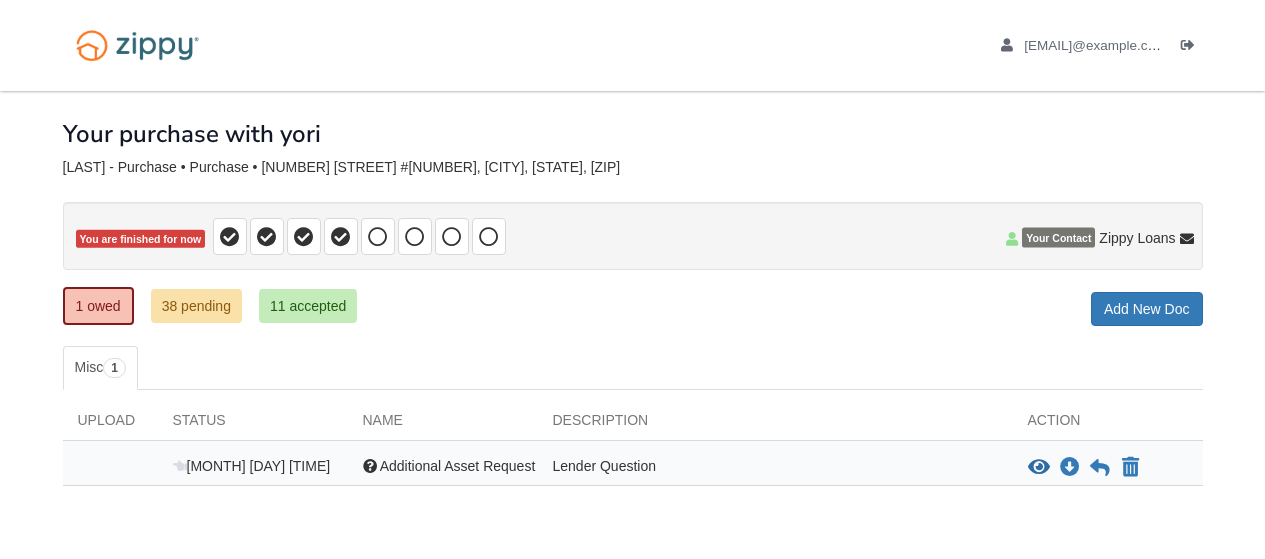 scroll, scrollTop: 0, scrollLeft: 0, axis: both 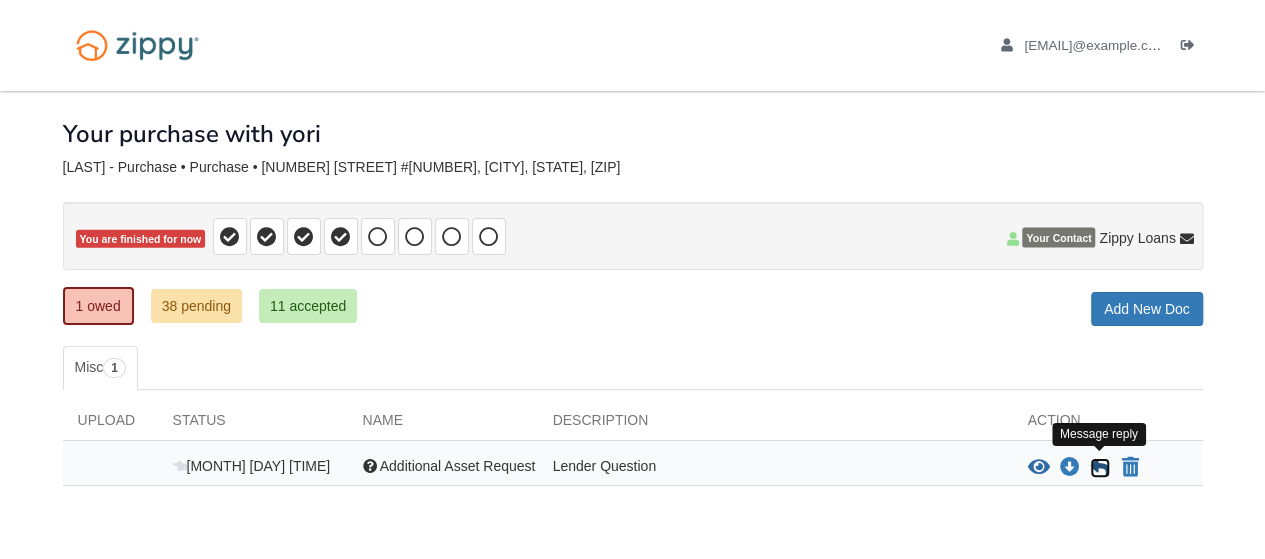 click at bounding box center (1100, 468) 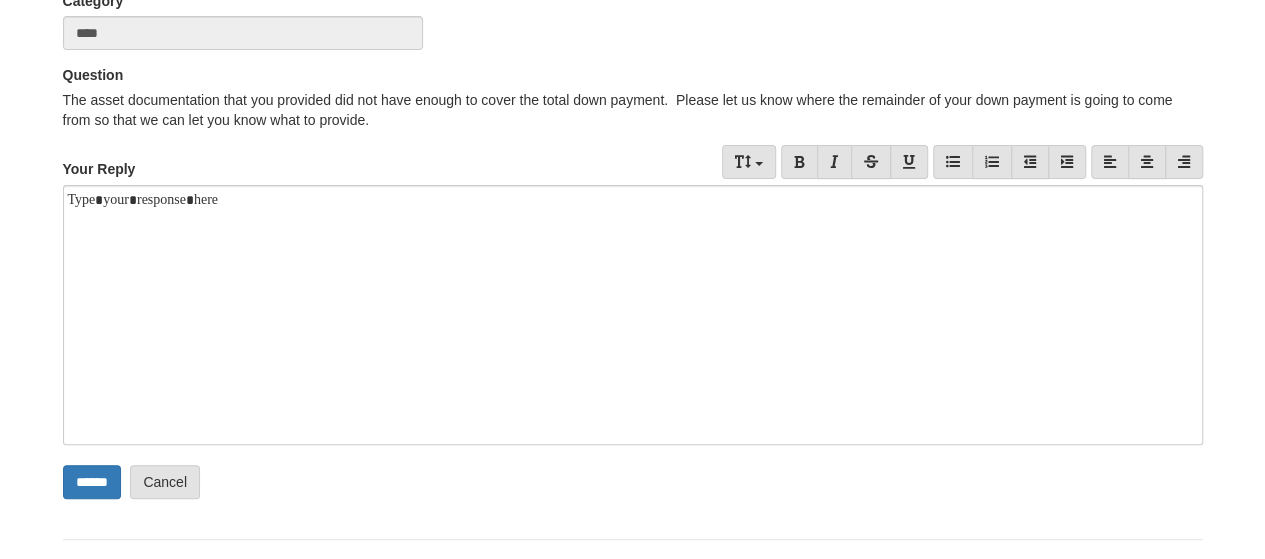 scroll, scrollTop: 247, scrollLeft: 0, axis: vertical 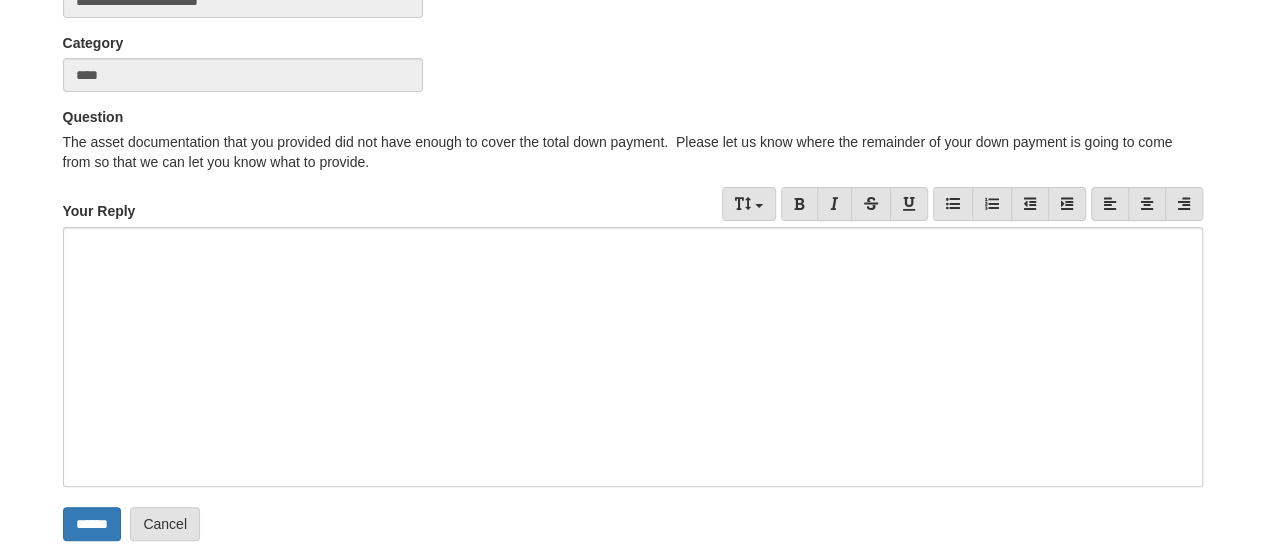 click at bounding box center (633, 357) 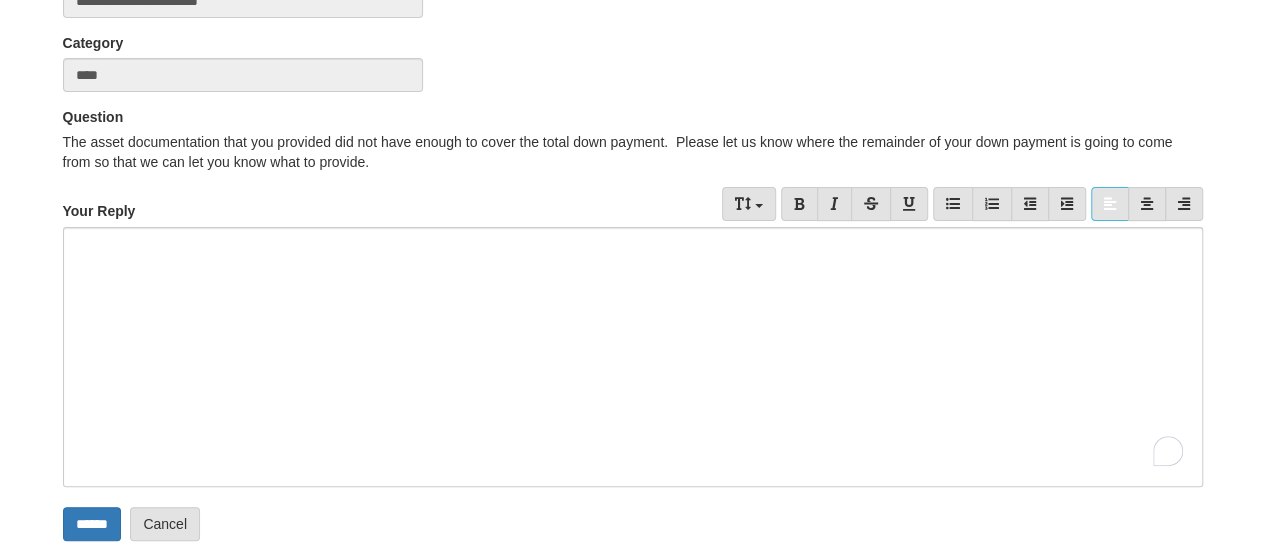 type 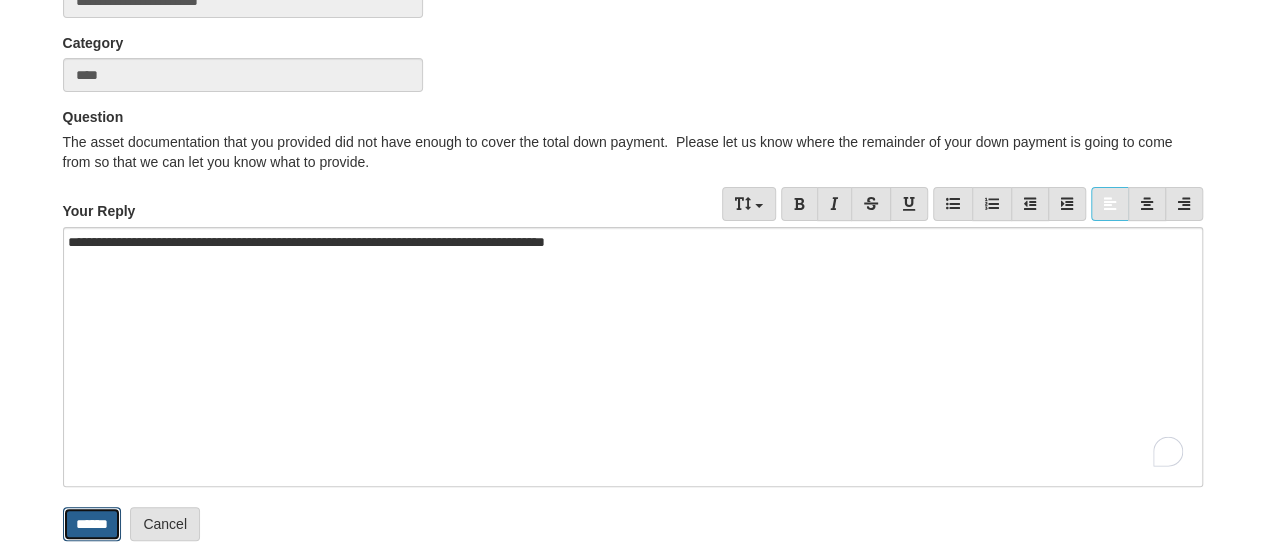 click on "******" at bounding box center (92, 524) 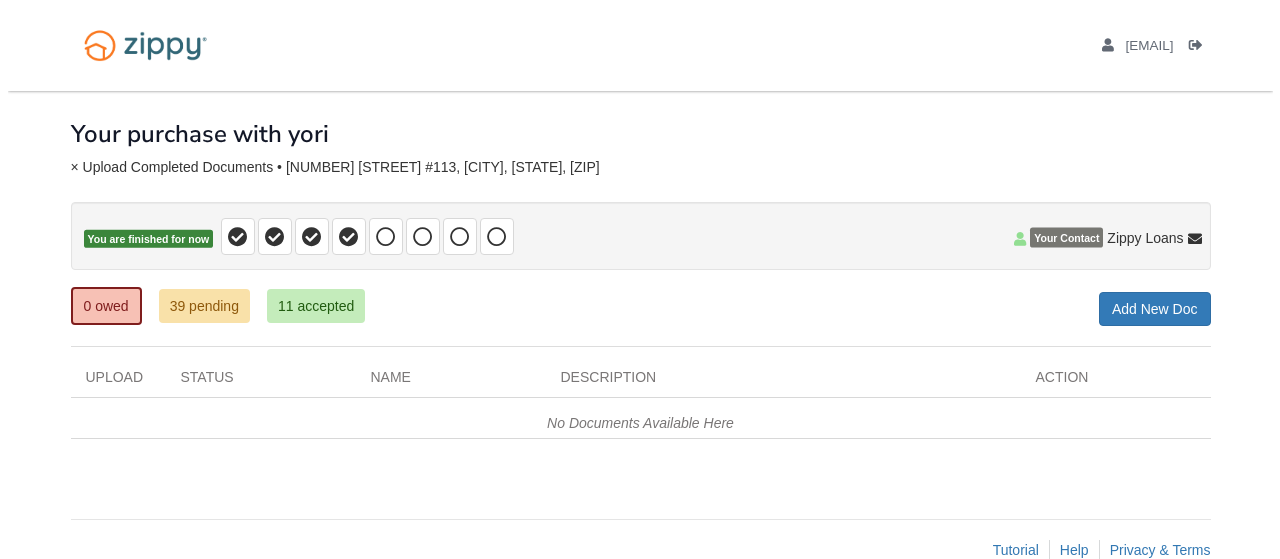 scroll, scrollTop: 0, scrollLeft: 0, axis: both 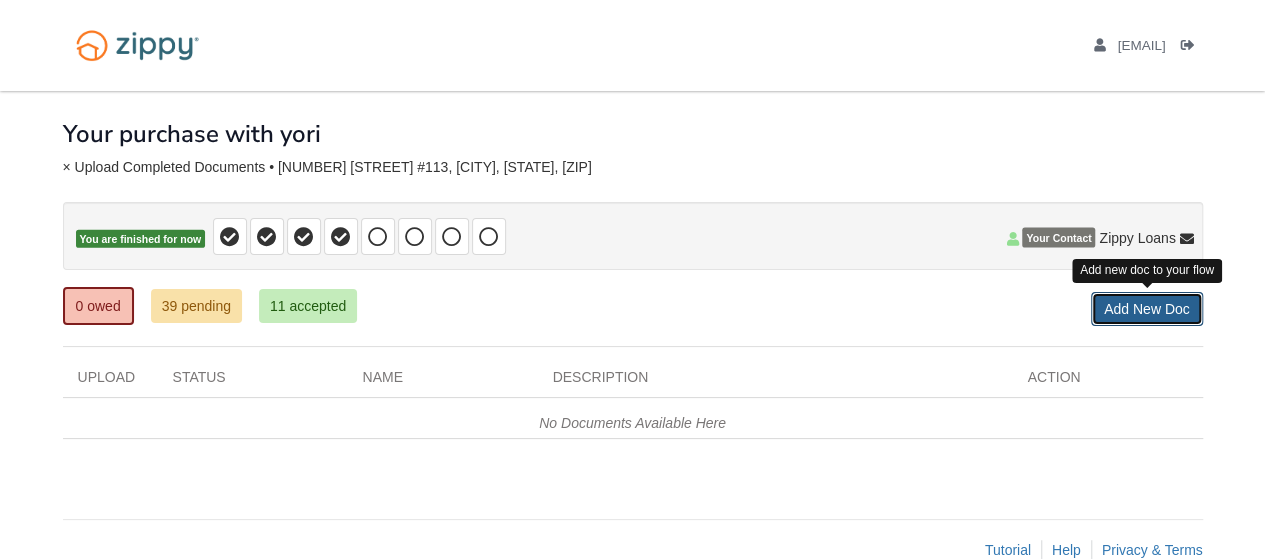 click on "Add New Doc" at bounding box center [1147, 309] 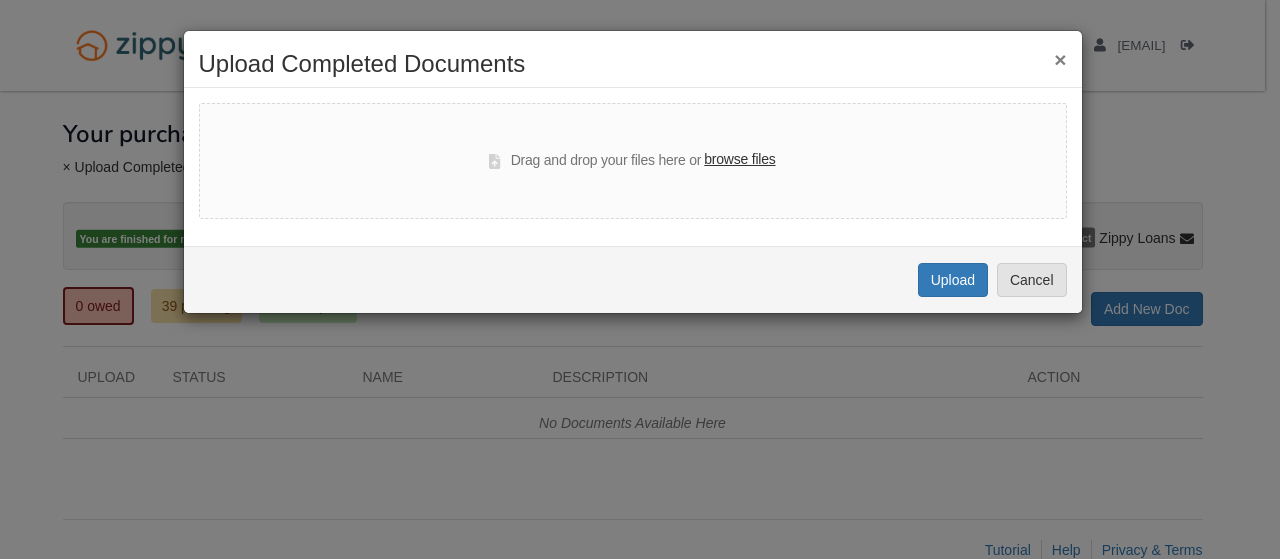 click on "×
Upload Completed Documents" at bounding box center (633, 69) 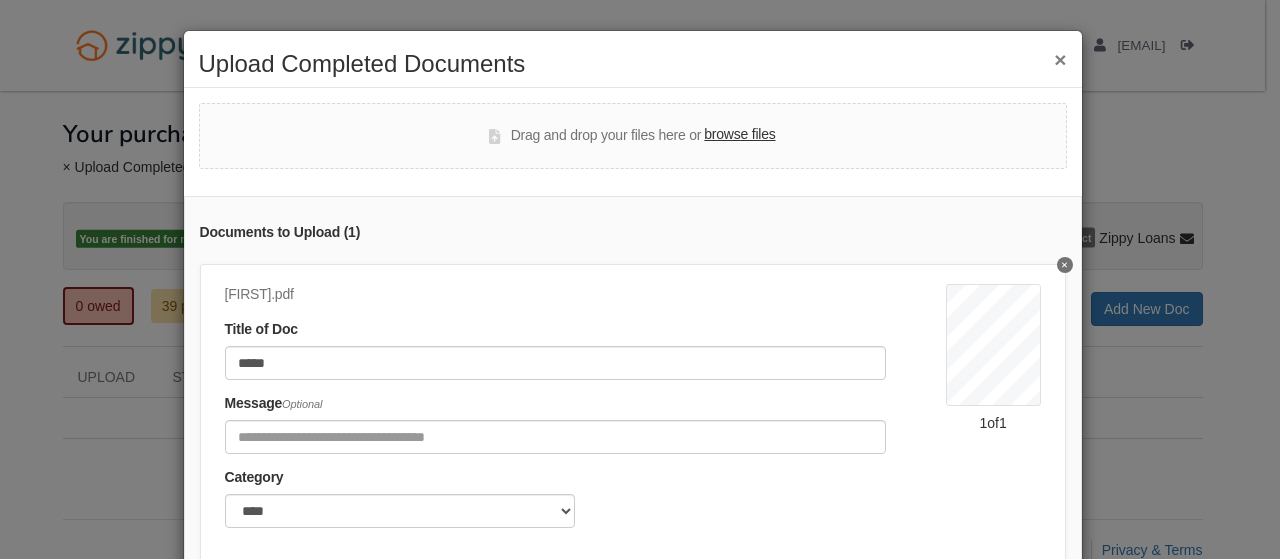 scroll, scrollTop: 166, scrollLeft: 0, axis: vertical 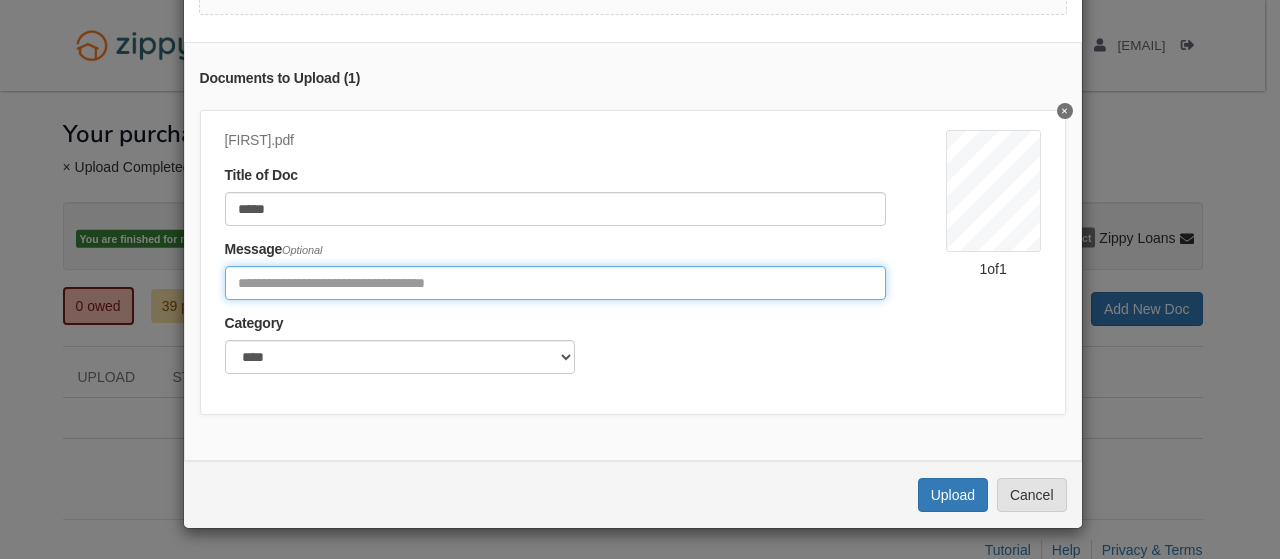 click at bounding box center (555, 283) 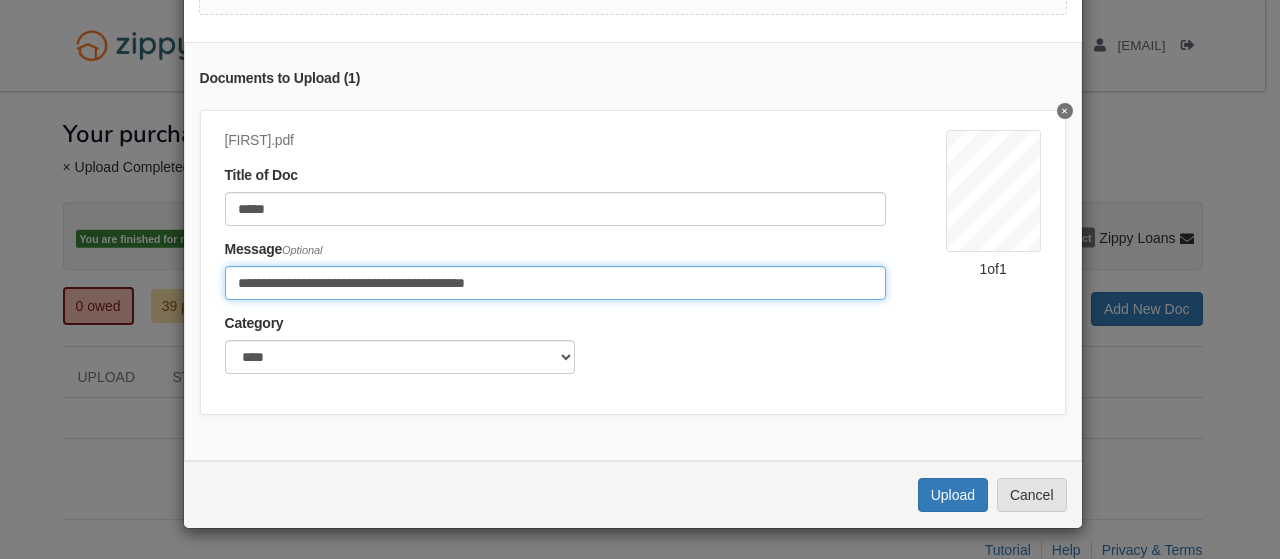 type on "**********" 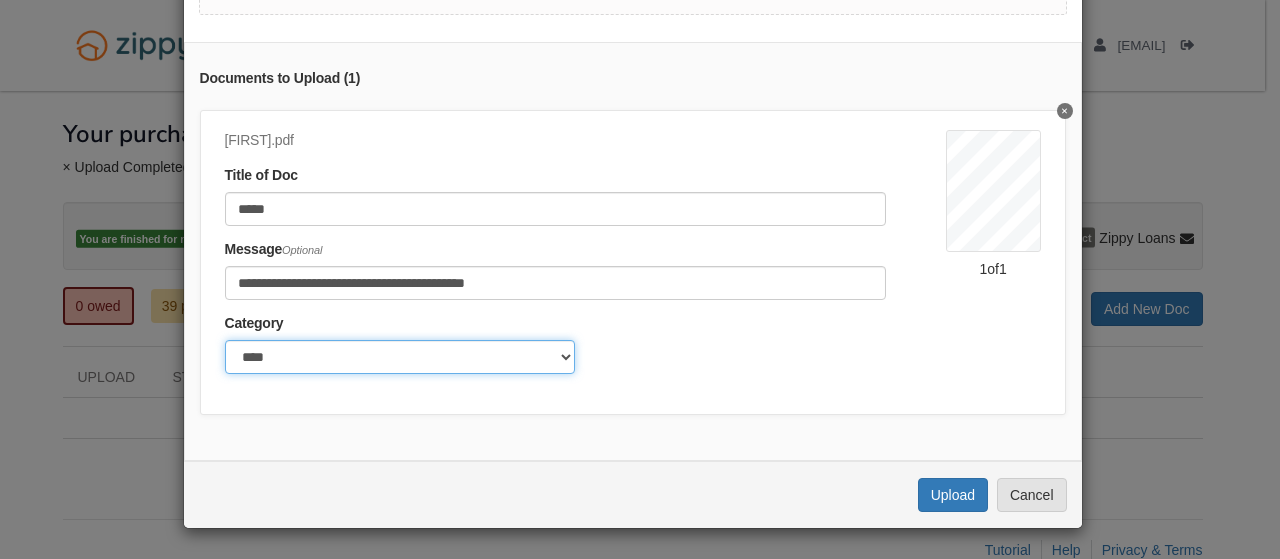 click on "******* ****" 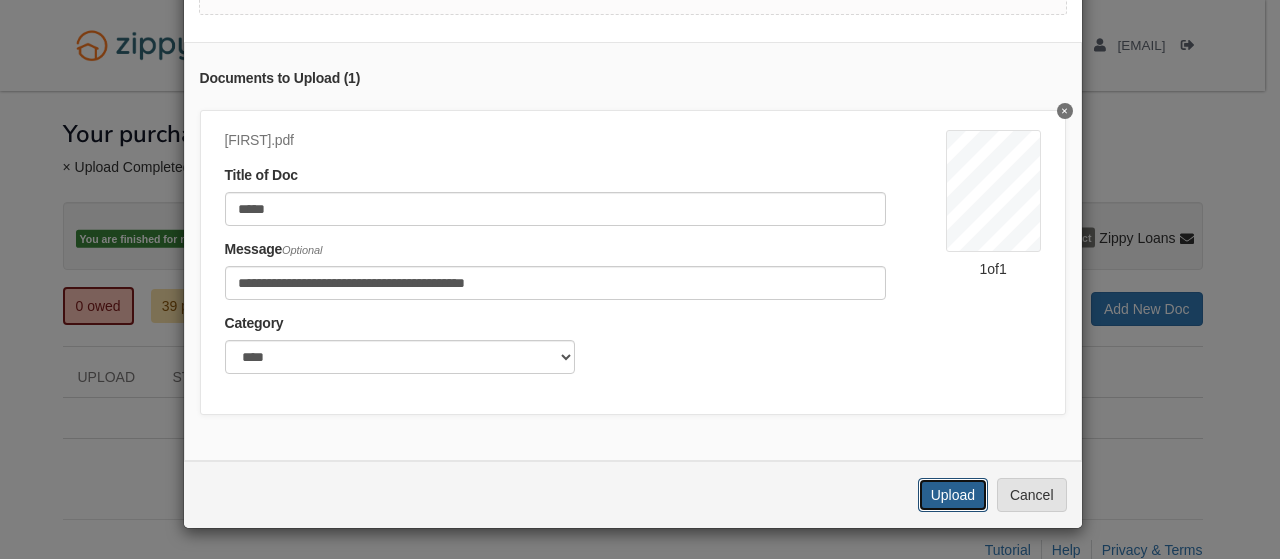 click on "Upload" at bounding box center [953, 495] 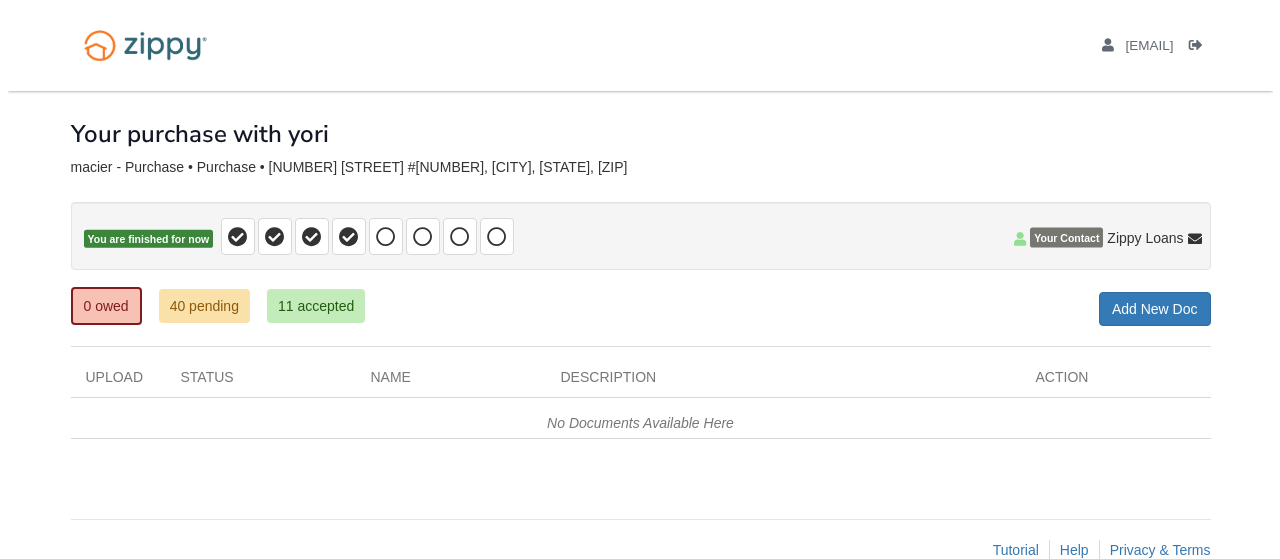 scroll, scrollTop: 0, scrollLeft: 0, axis: both 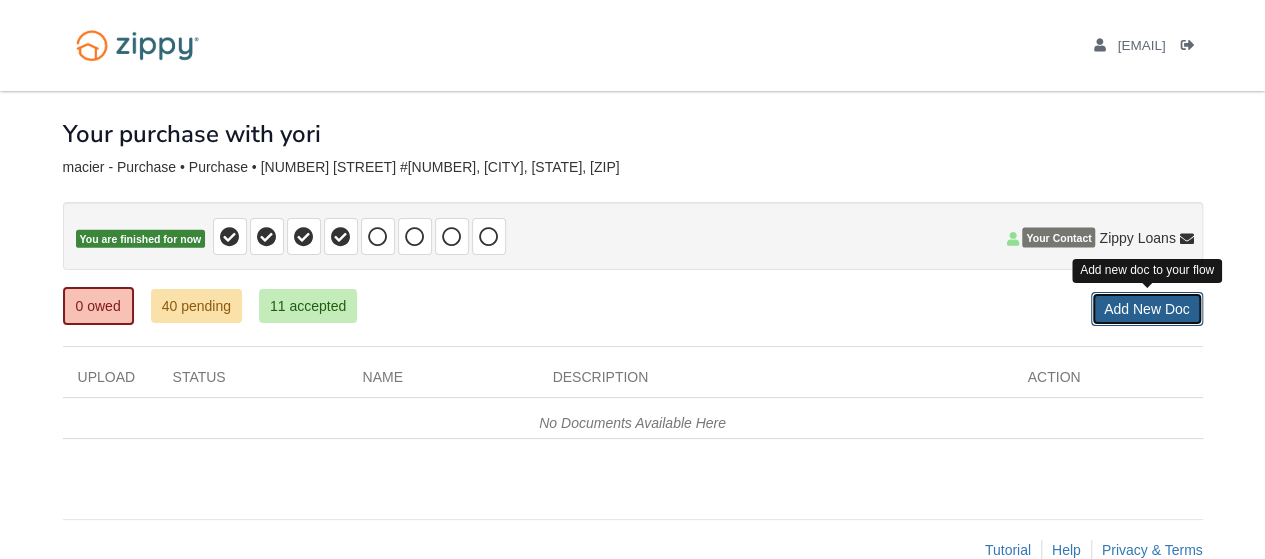 click on "Add New Doc" at bounding box center (1147, 309) 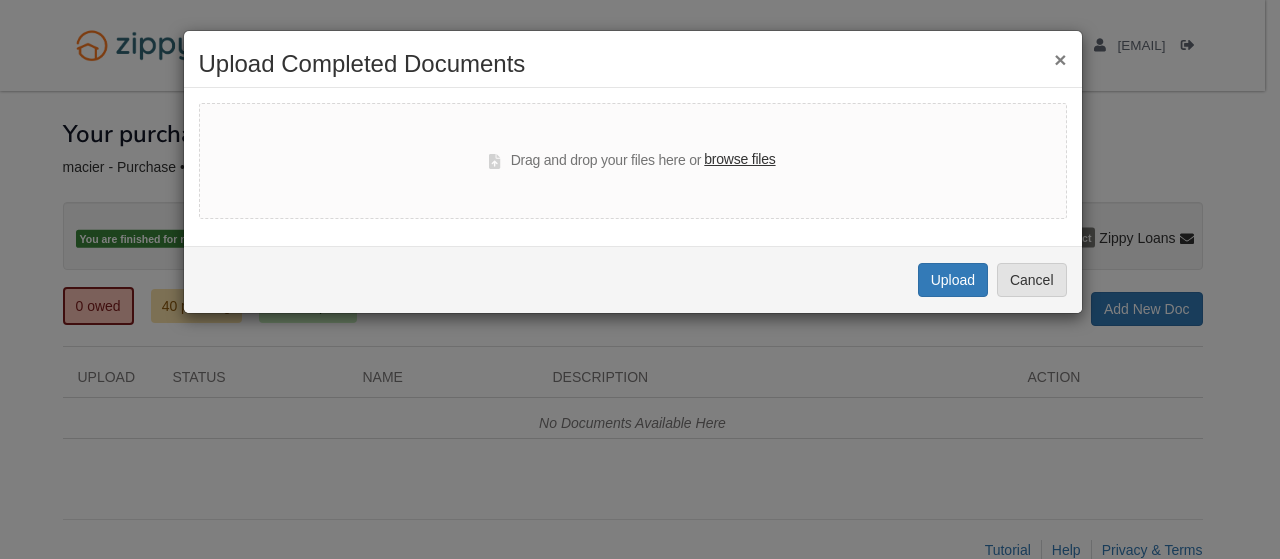 click on "browse files" at bounding box center (739, 160) 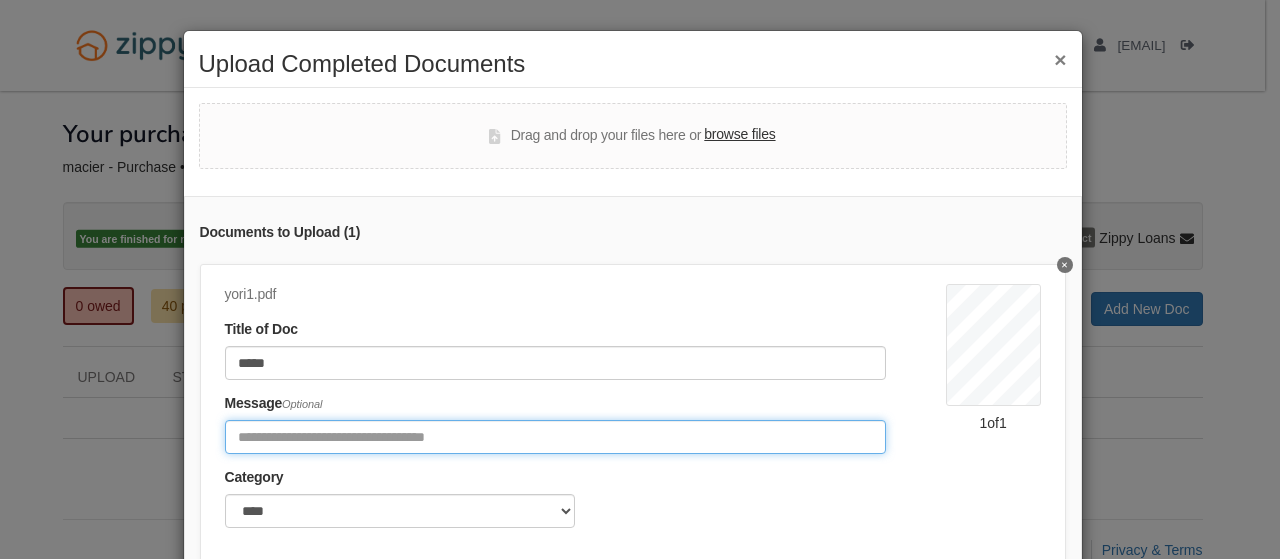 drag, startPoint x: 387, startPoint y: 430, endPoint x: 398, endPoint y: 419, distance: 15.556349 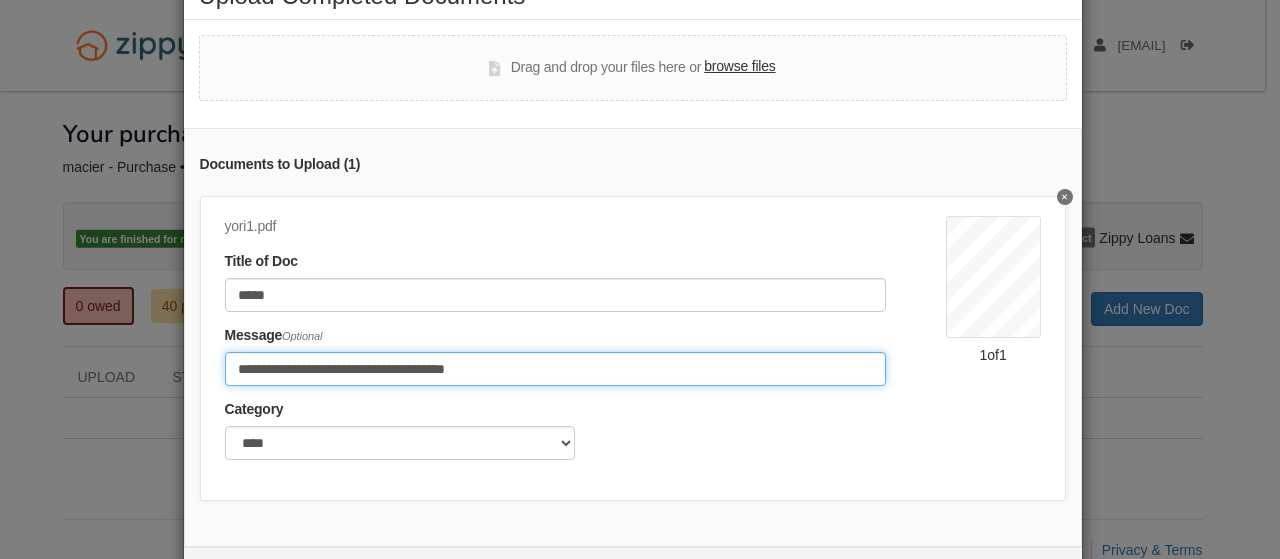 scroll, scrollTop: 100, scrollLeft: 0, axis: vertical 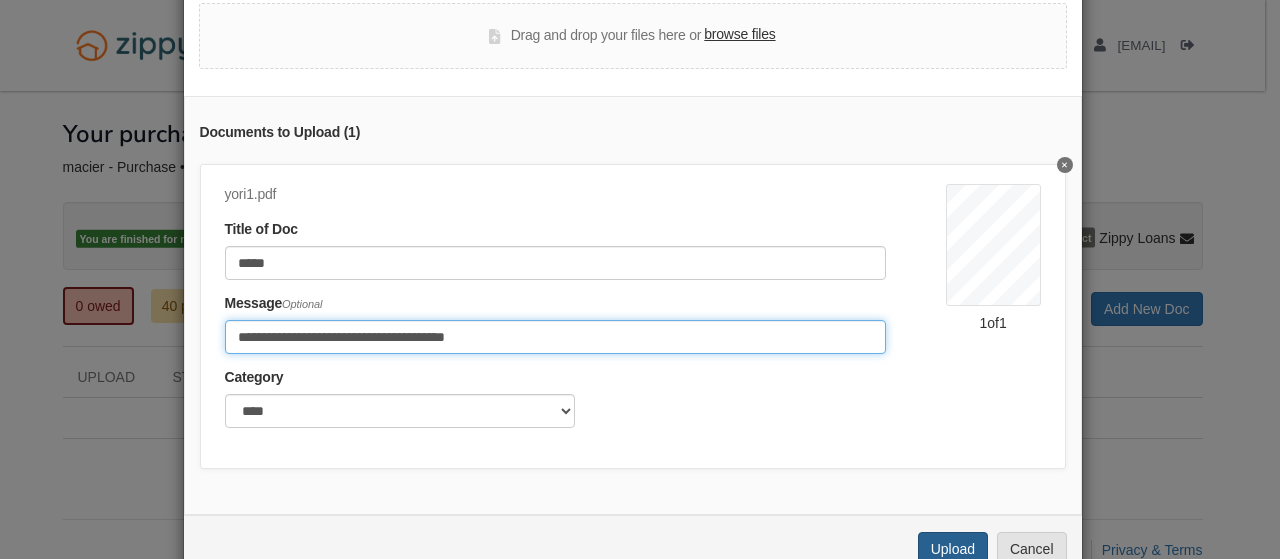 type on "**********" 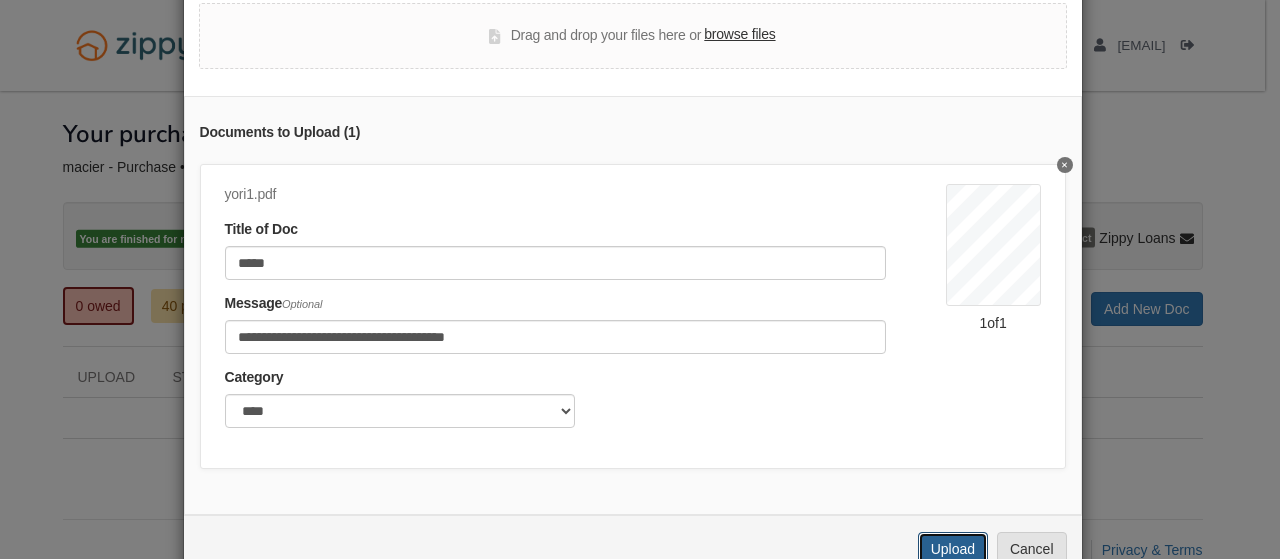 click on "Upload" at bounding box center [953, 549] 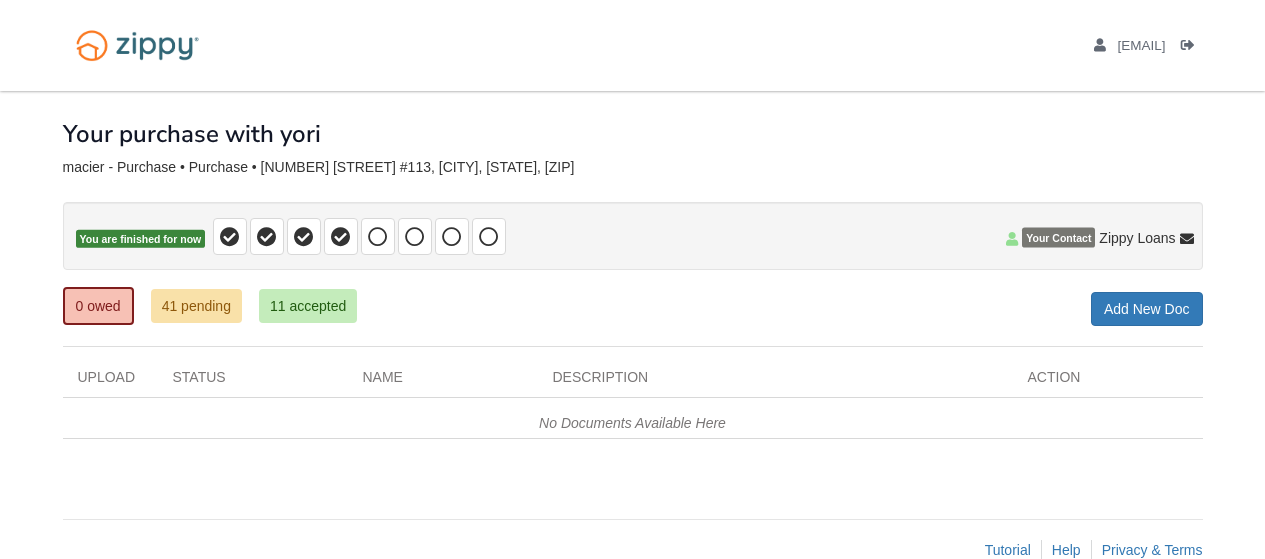 scroll, scrollTop: 0, scrollLeft: 0, axis: both 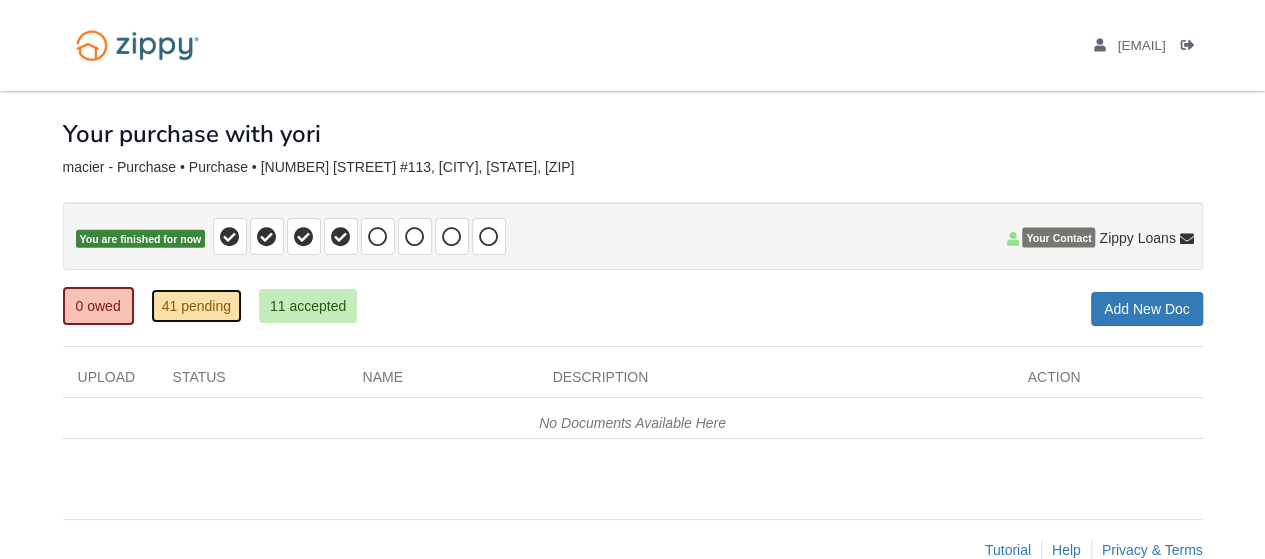 click on "41 pending" at bounding box center [196, 306] 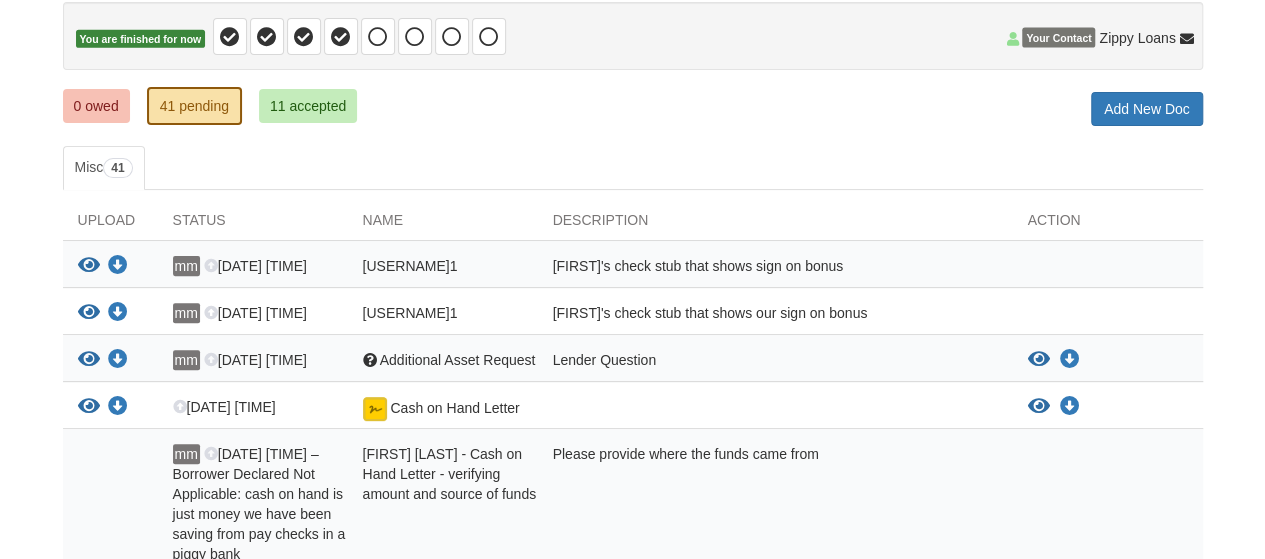 scroll, scrollTop: 200, scrollLeft: 0, axis: vertical 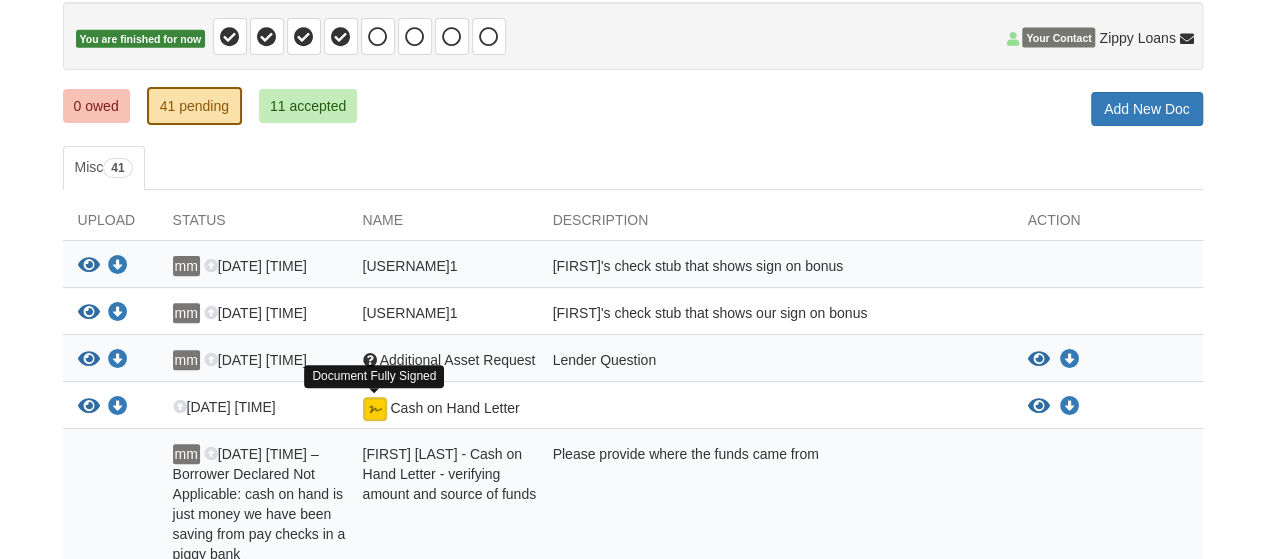click at bounding box center (375, 409) 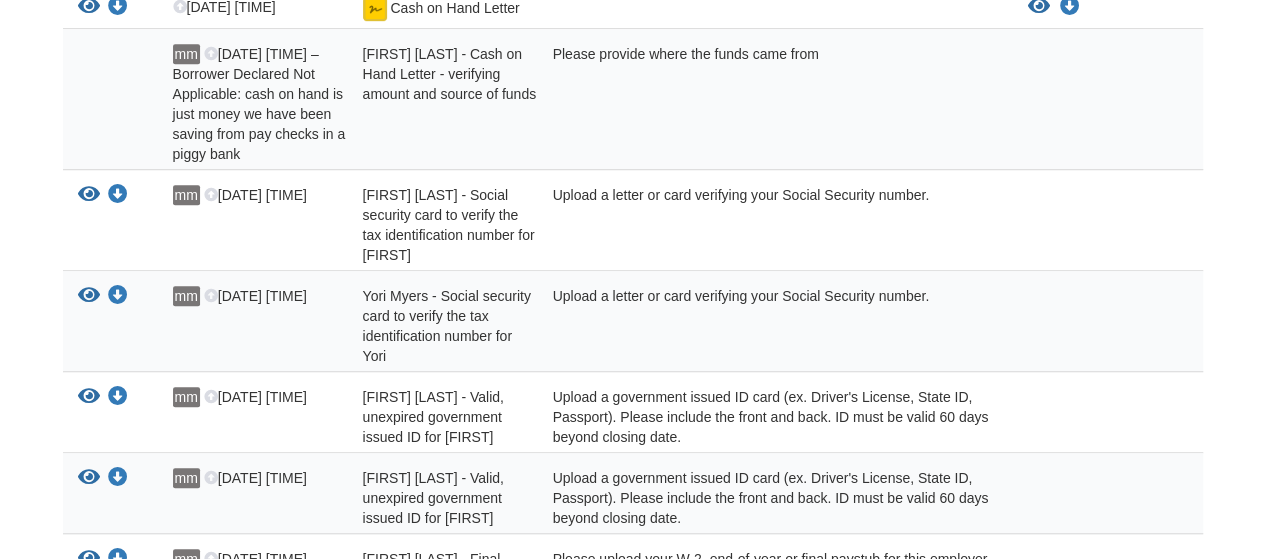 scroll, scrollTop: 200, scrollLeft: 0, axis: vertical 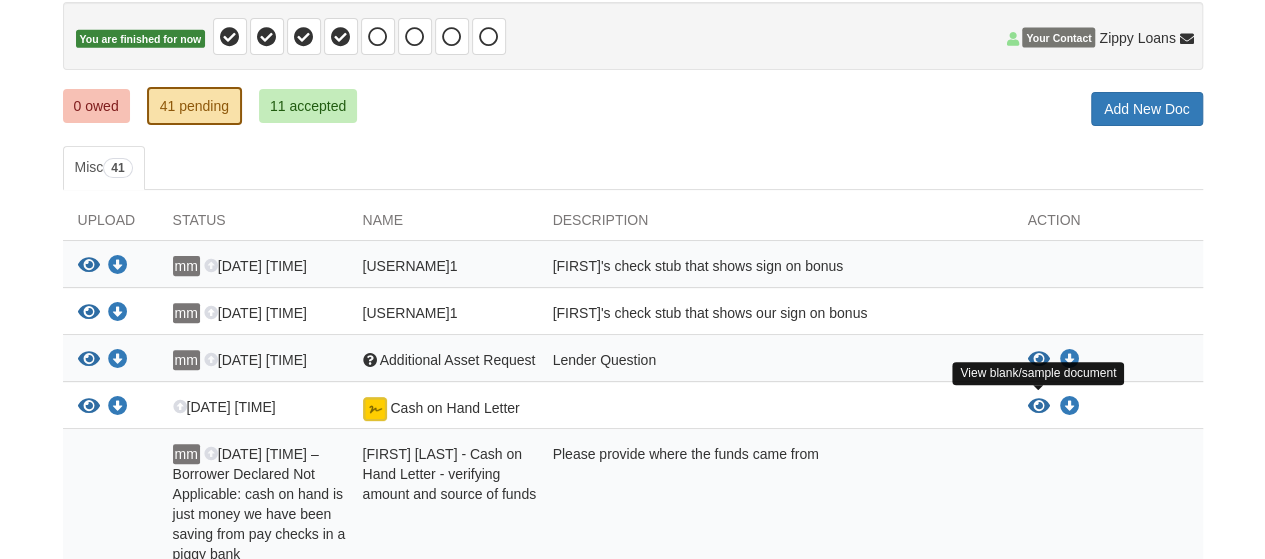 click at bounding box center [1039, 407] 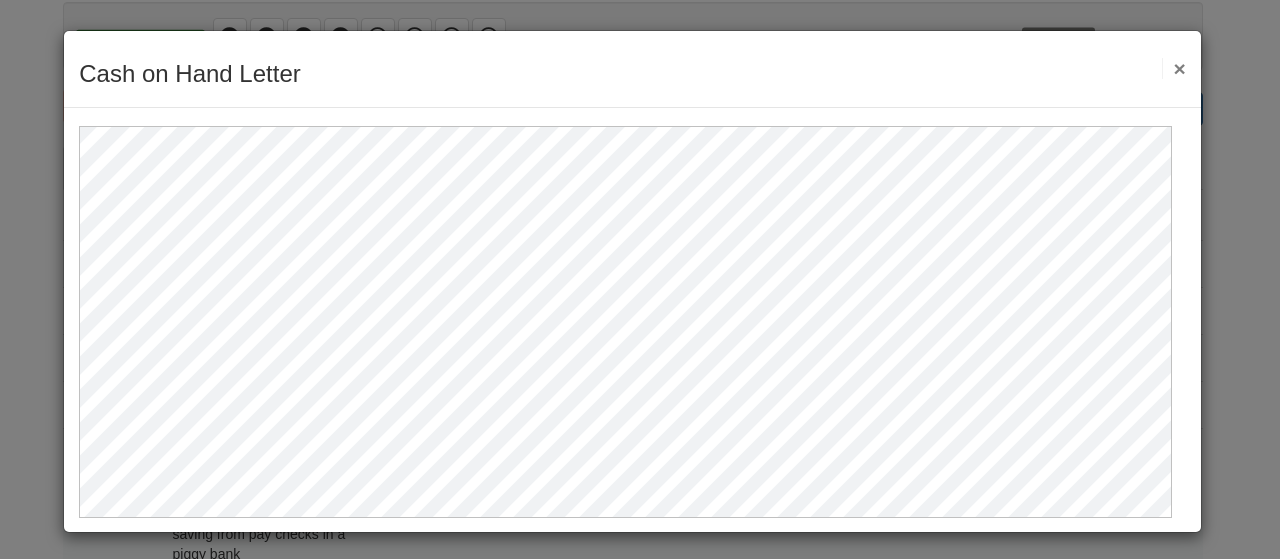 click on "×" at bounding box center [1173, 68] 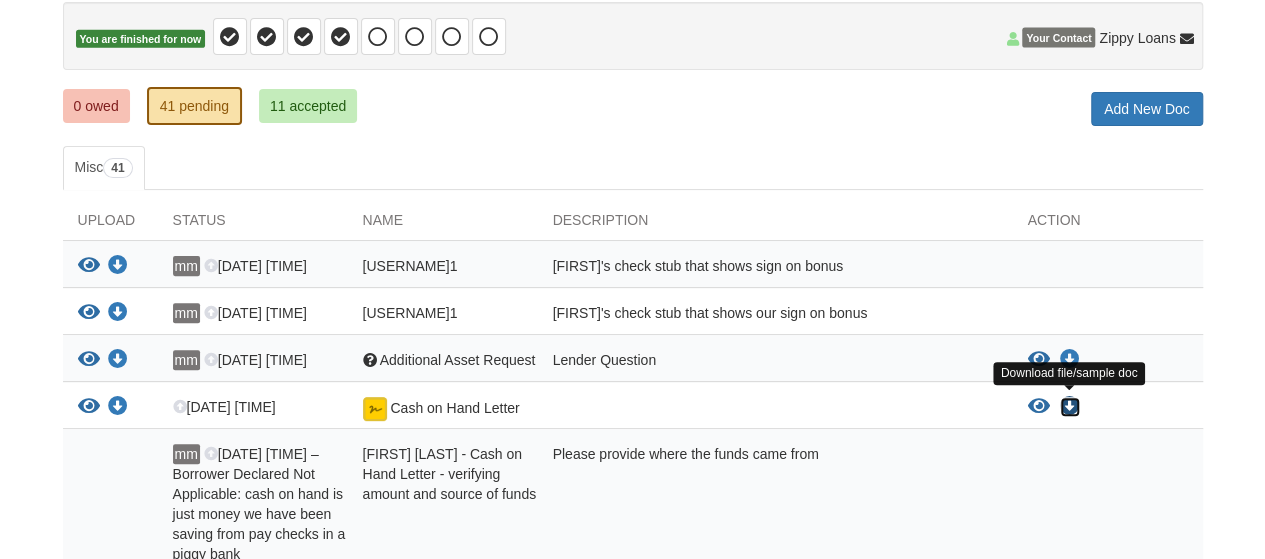 click at bounding box center [1070, 407] 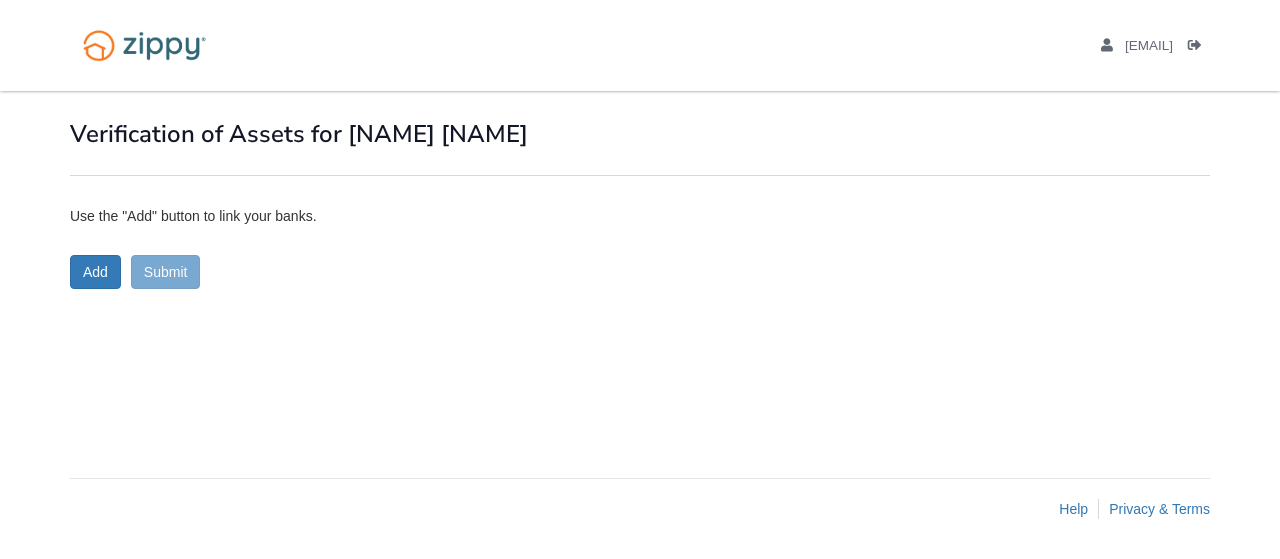 scroll, scrollTop: 0, scrollLeft: 0, axis: both 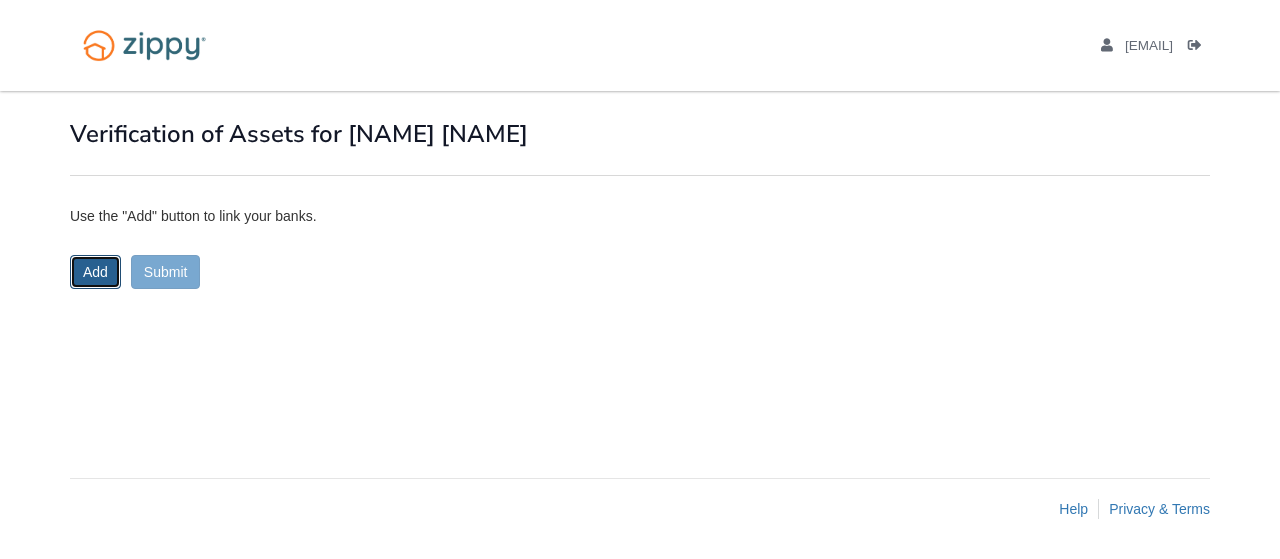 click on "Add" at bounding box center [95, 272] 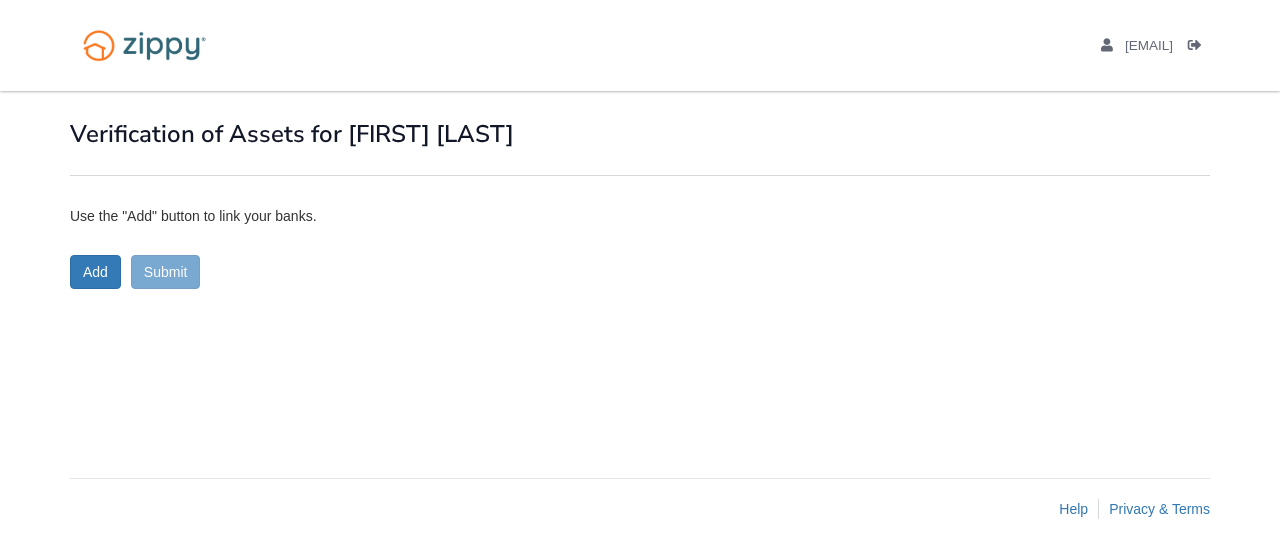 scroll, scrollTop: 0, scrollLeft: 0, axis: both 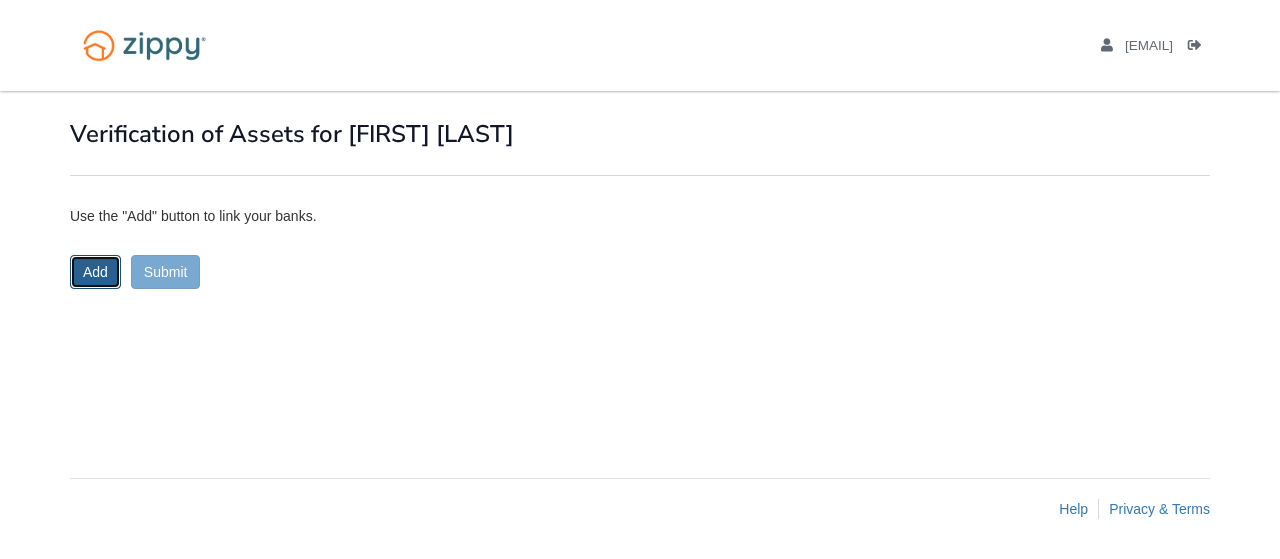 click on "Add" at bounding box center [95, 272] 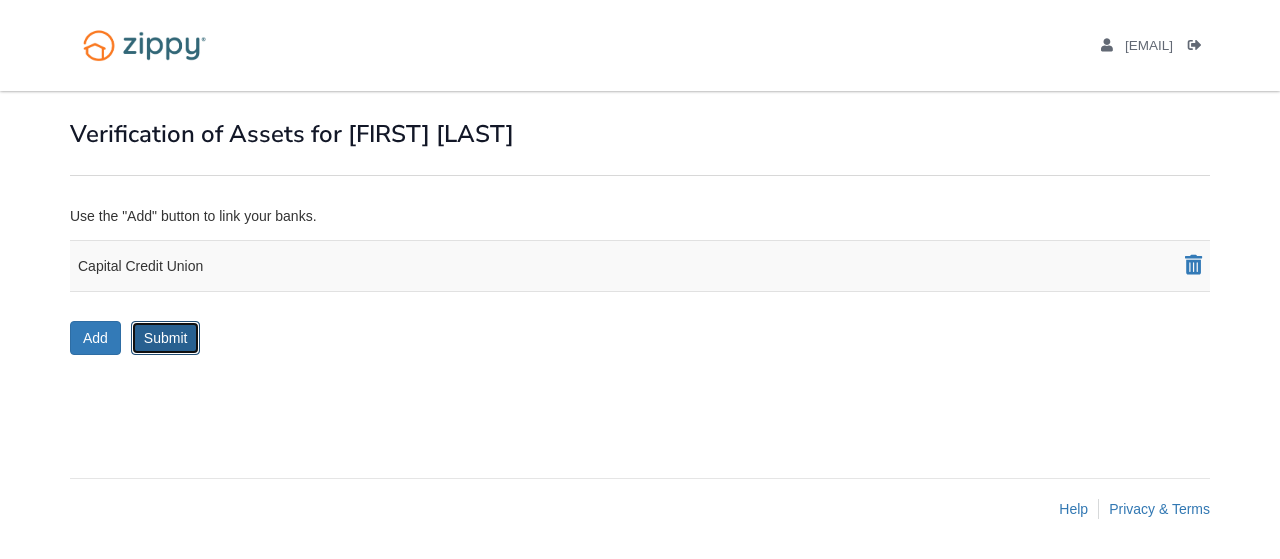 click on "Submit" at bounding box center [166, 338] 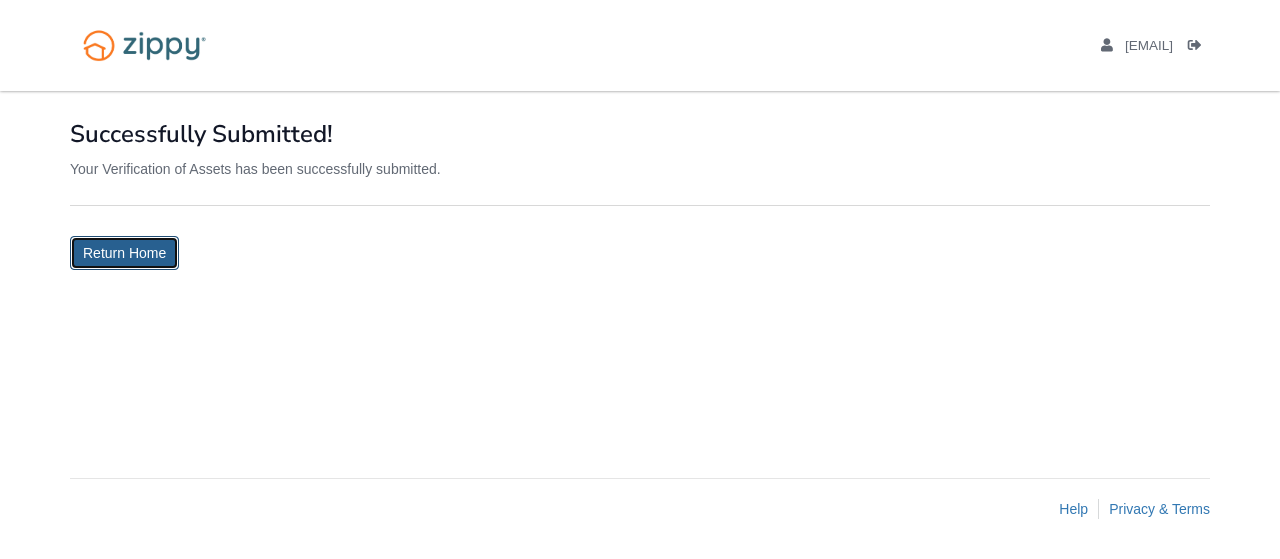 click on "Return Home" at bounding box center [124, 253] 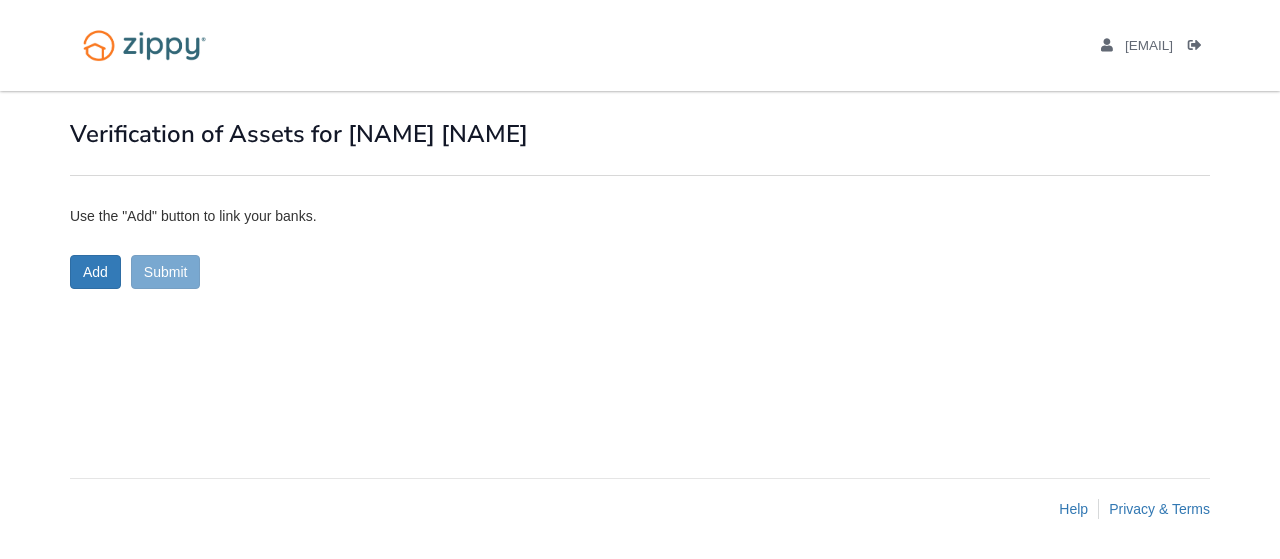 scroll, scrollTop: 0, scrollLeft: 0, axis: both 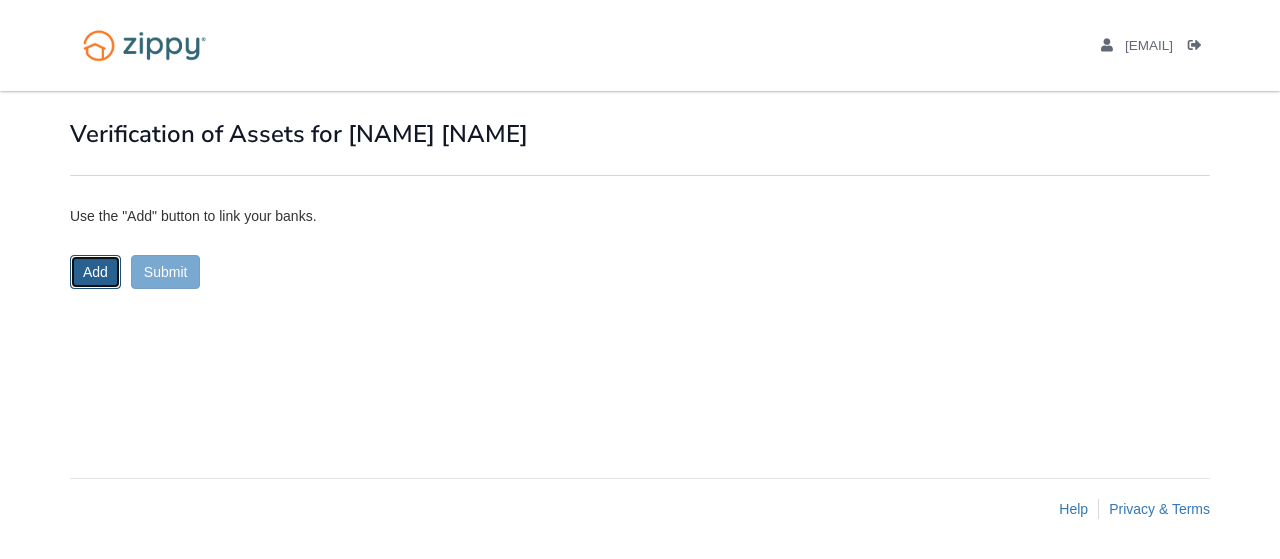 click on "Add" at bounding box center (95, 272) 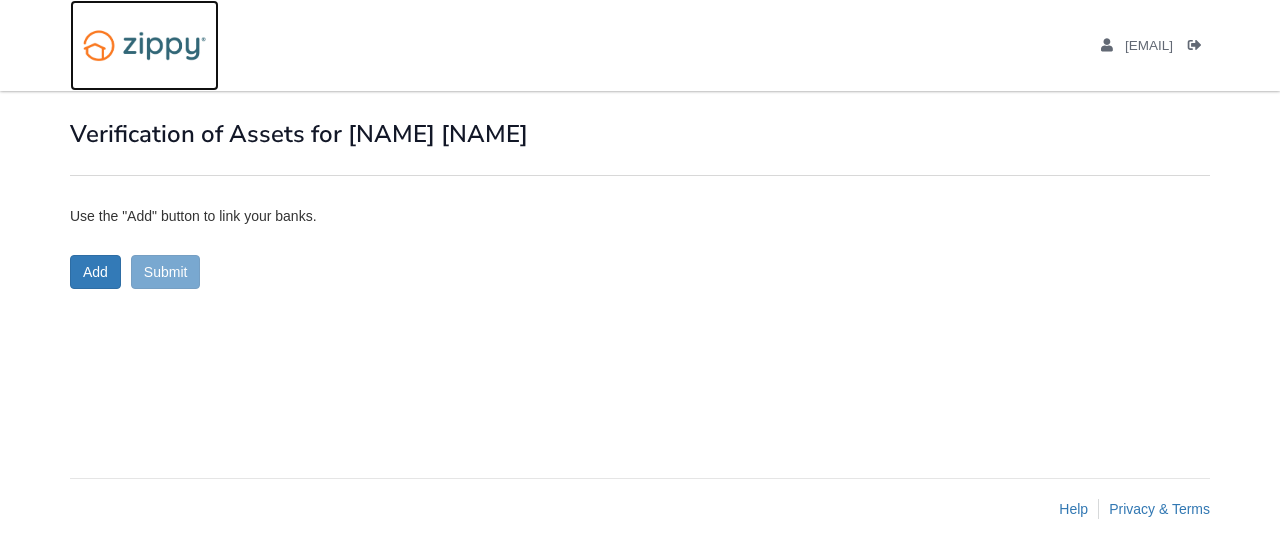 click at bounding box center (144, 45) 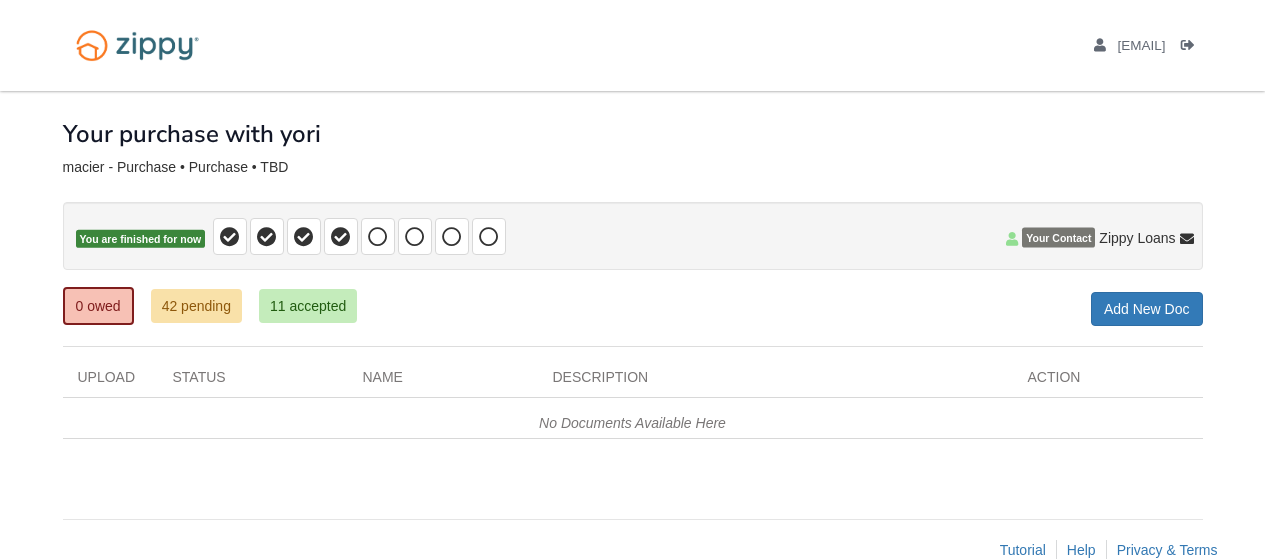 scroll, scrollTop: 0, scrollLeft: 0, axis: both 